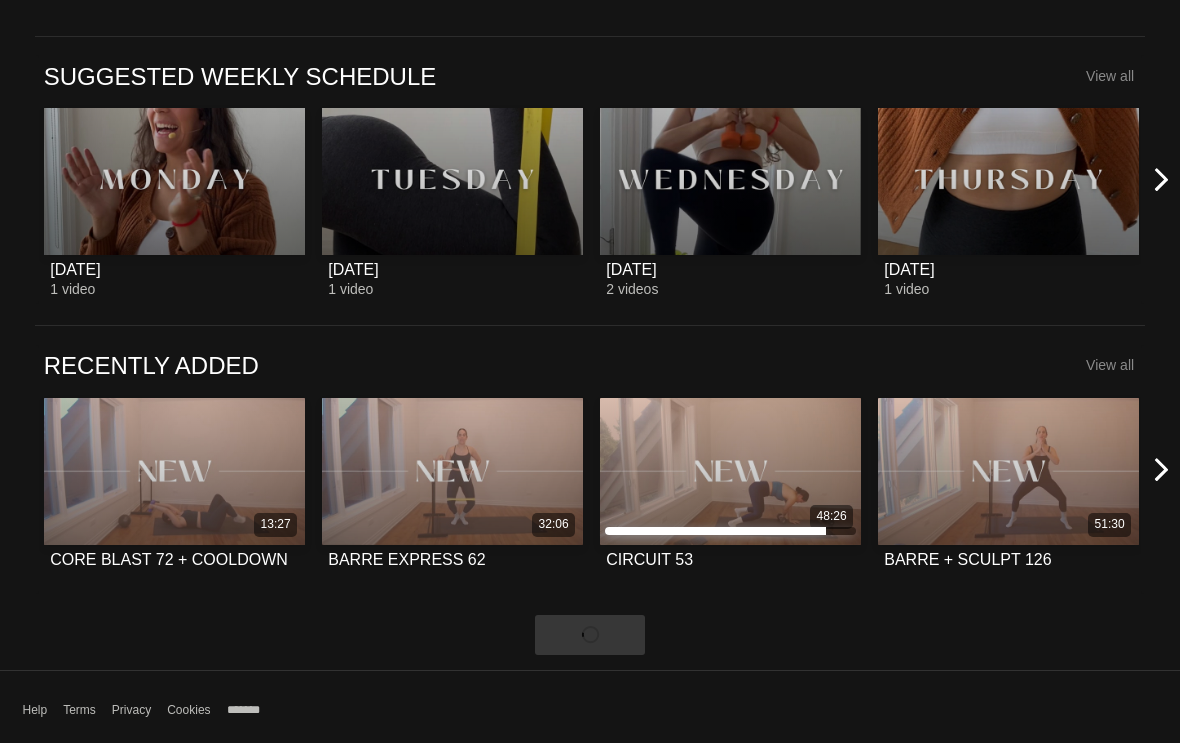 scroll, scrollTop: 759, scrollLeft: 0, axis: vertical 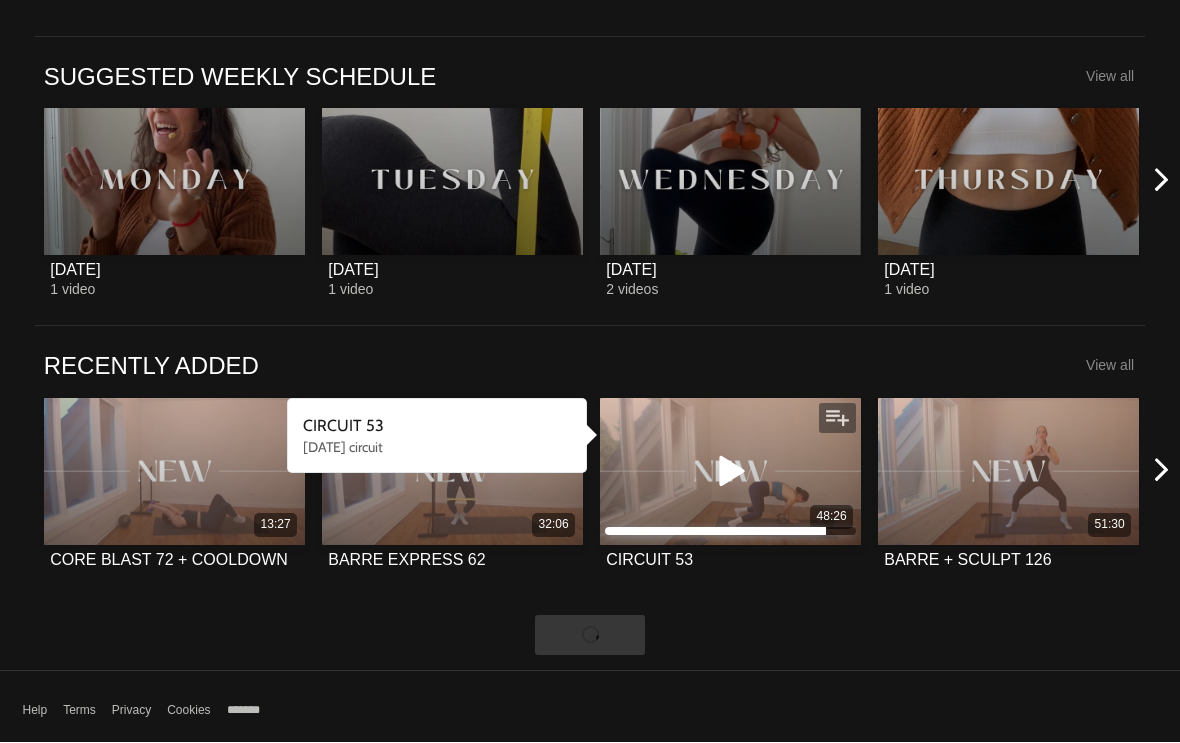 click on "48:26" at bounding box center (730, 472) 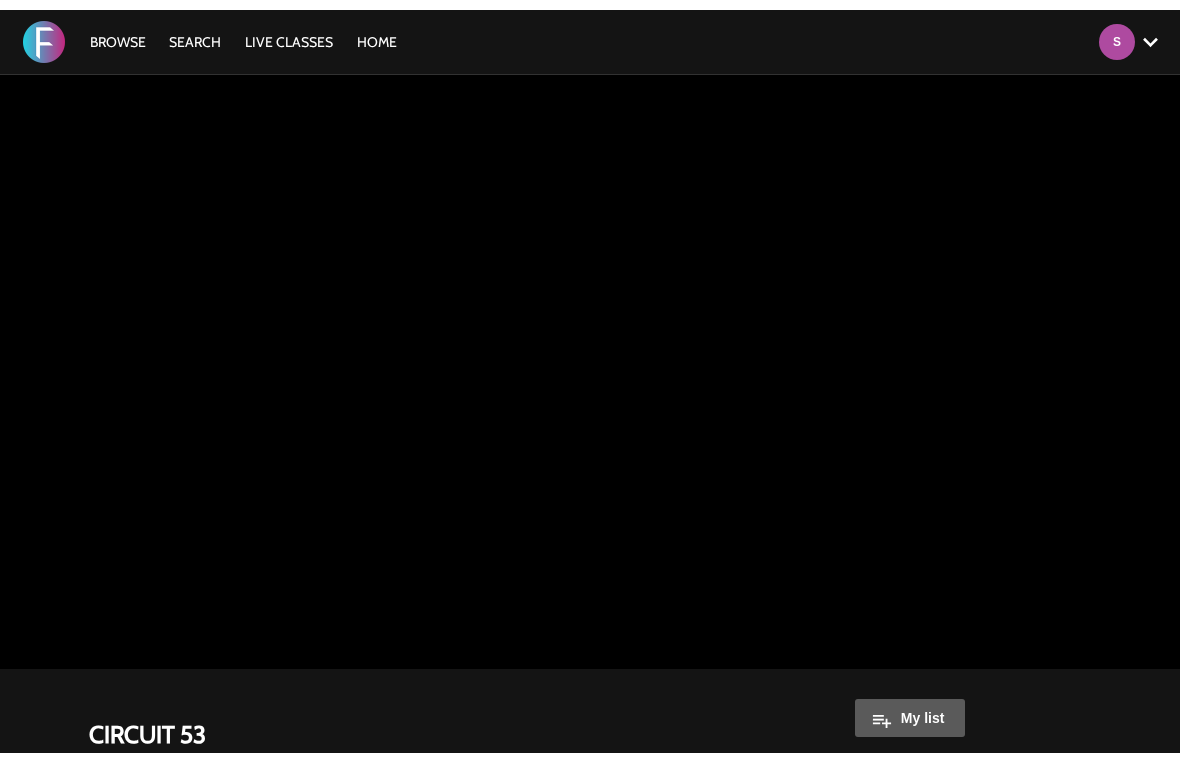 scroll, scrollTop: 0, scrollLeft: 0, axis: both 